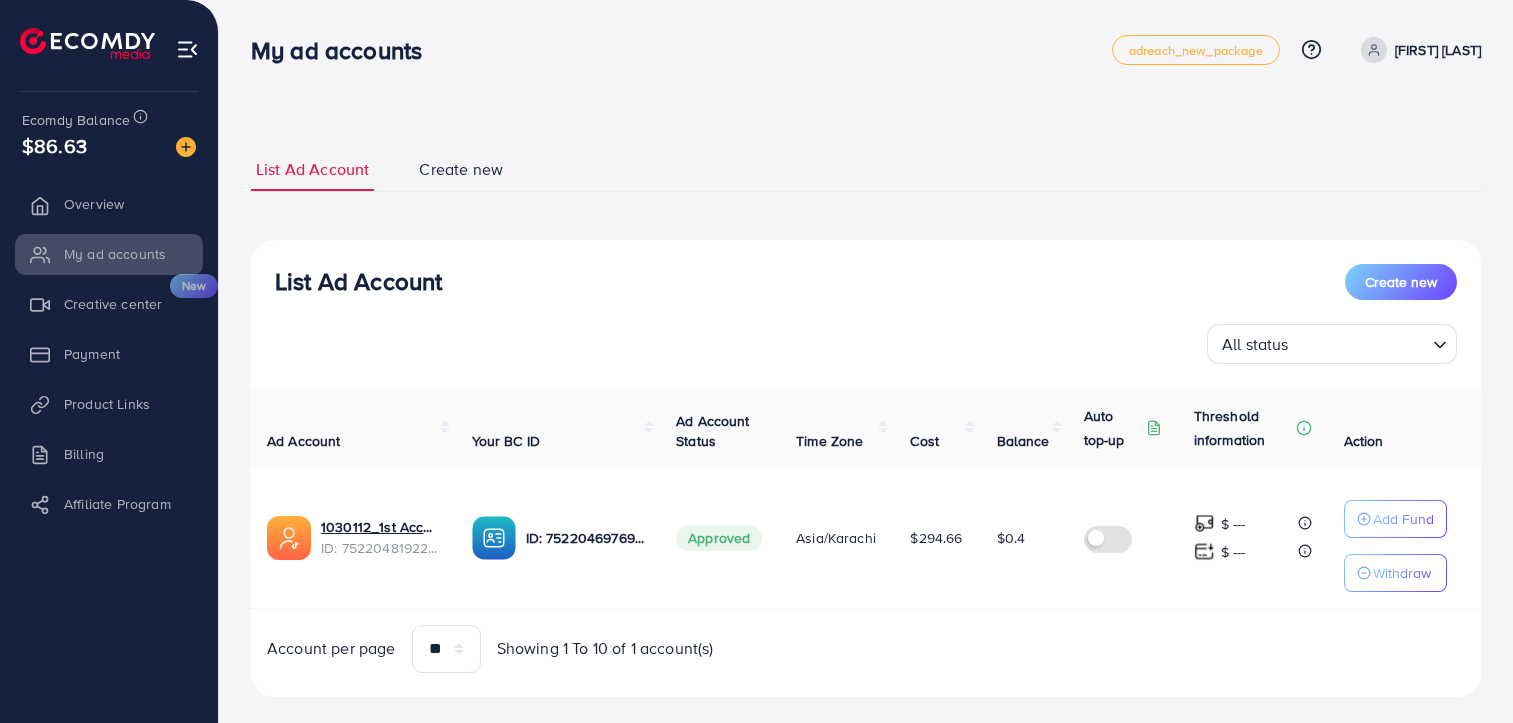 scroll, scrollTop: 0, scrollLeft: 0, axis: both 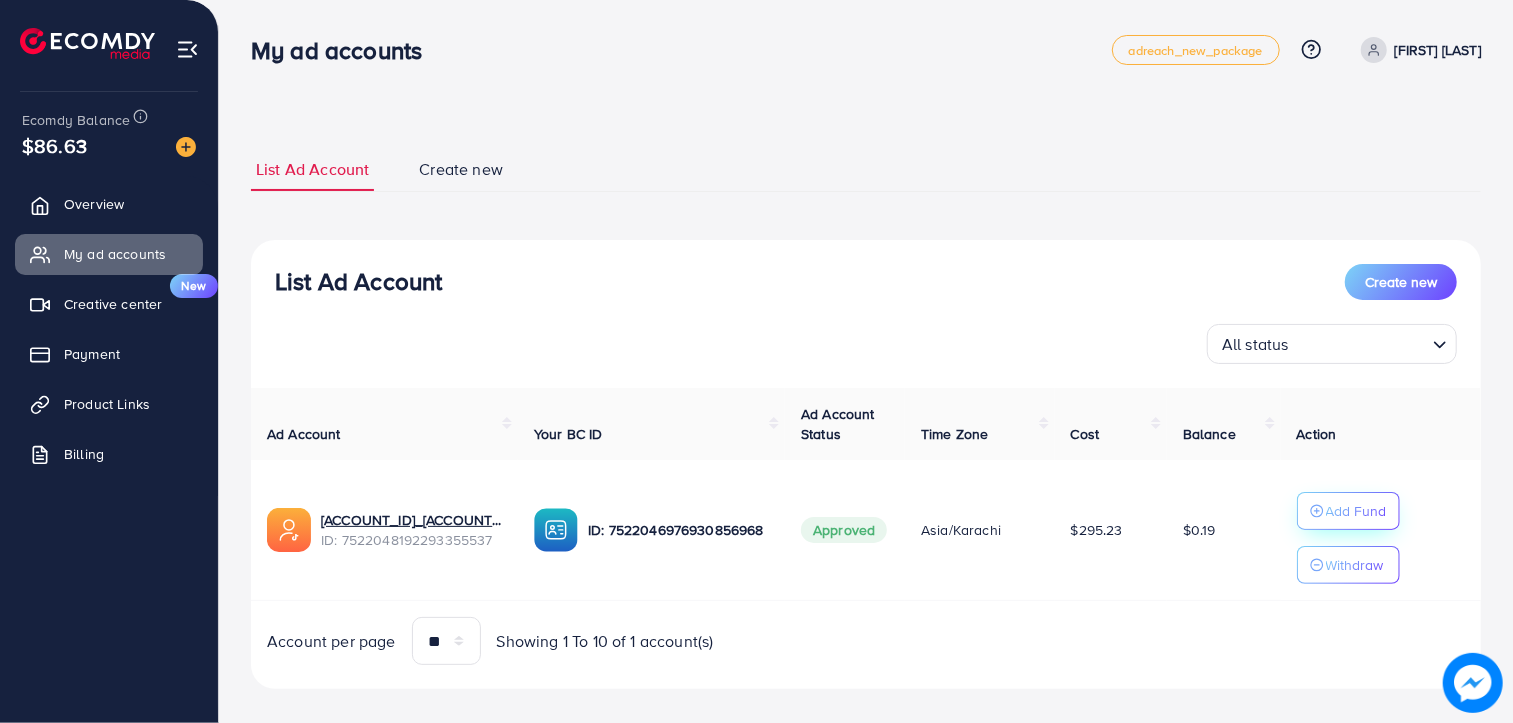 click on "Add Fund" at bounding box center (1356, 511) 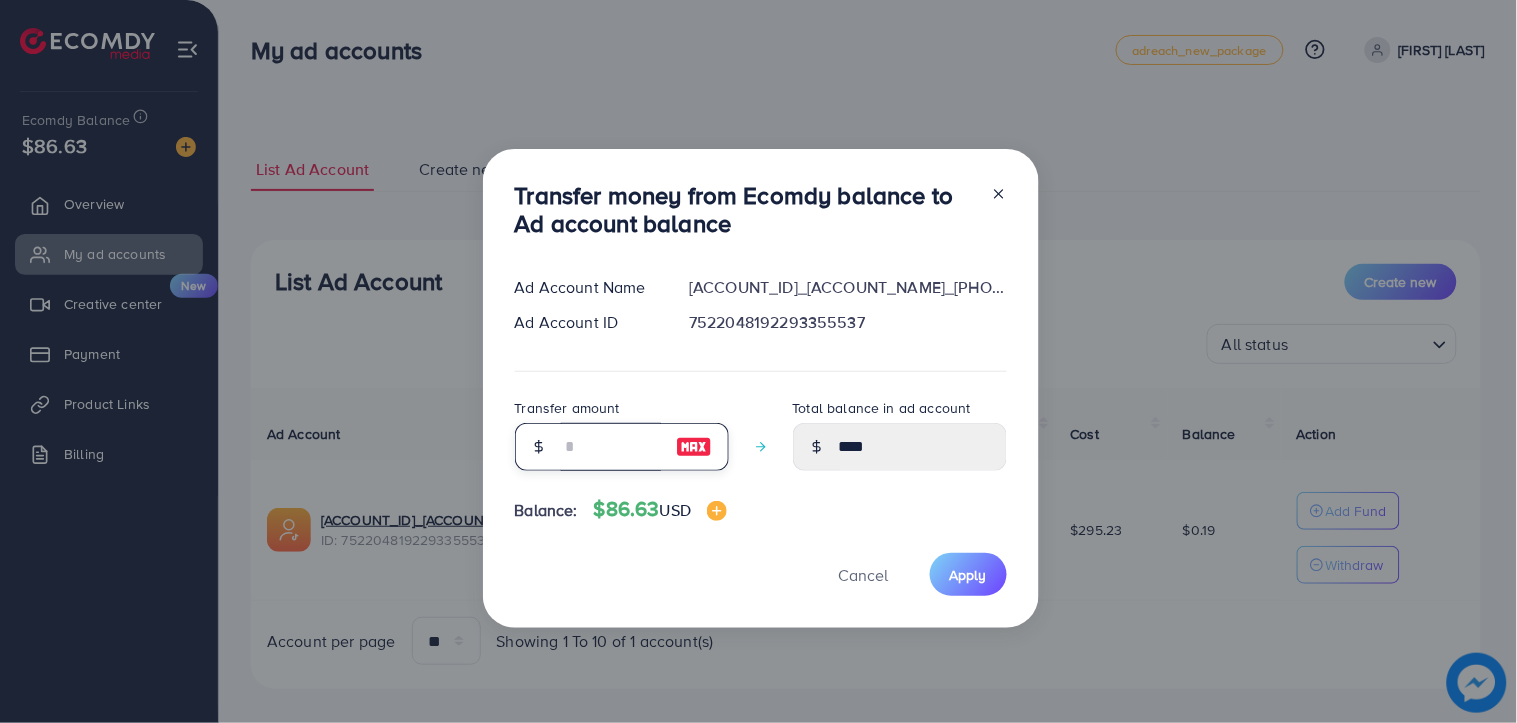 click at bounding box center (611, 447) 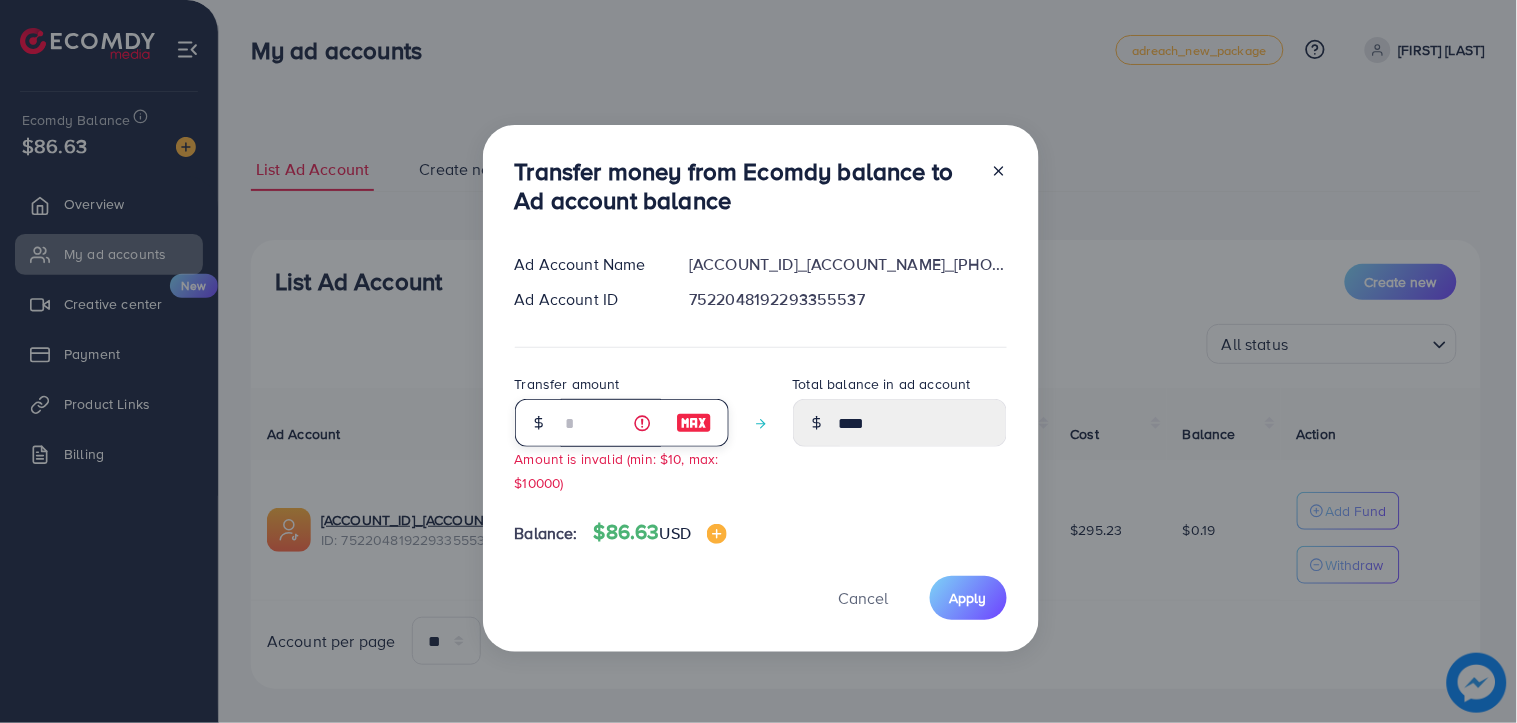 type on "**" 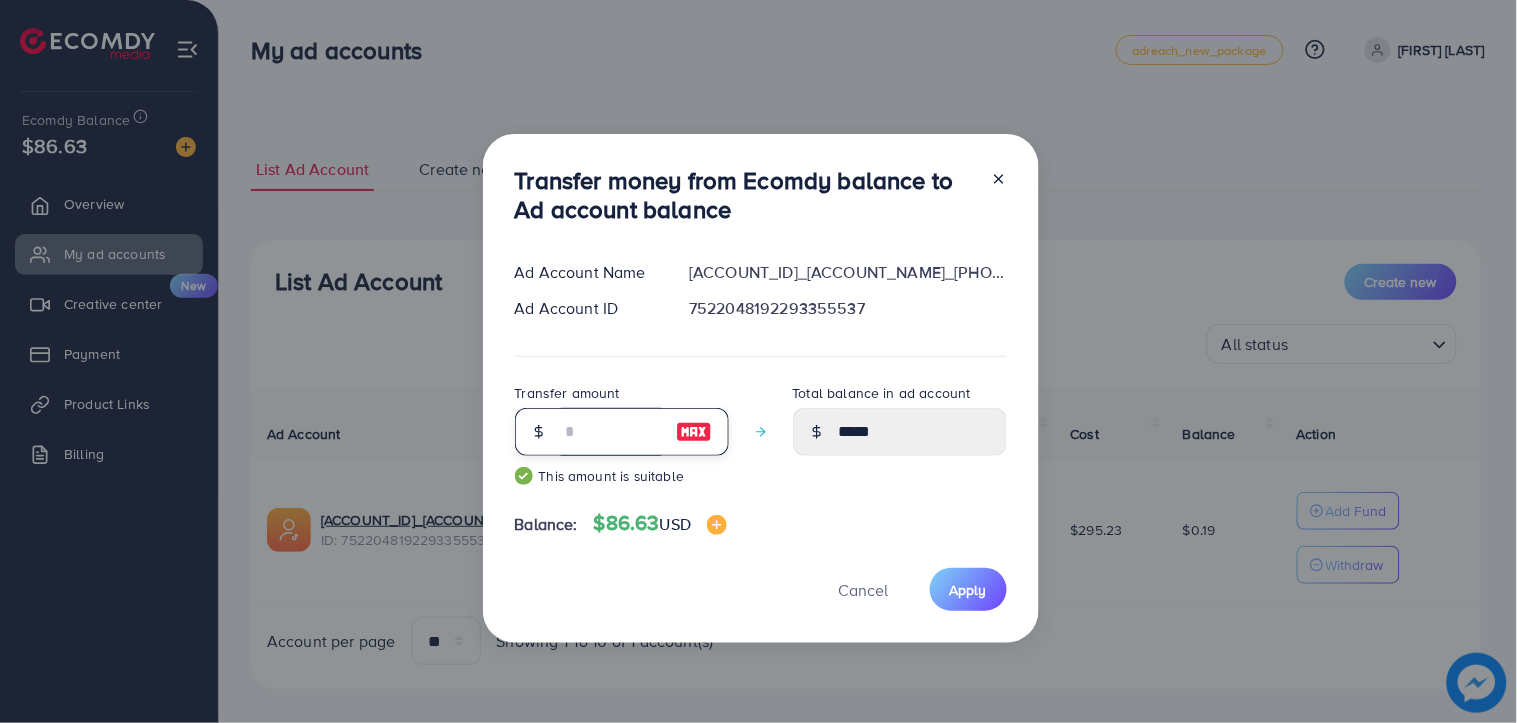 type on "**" 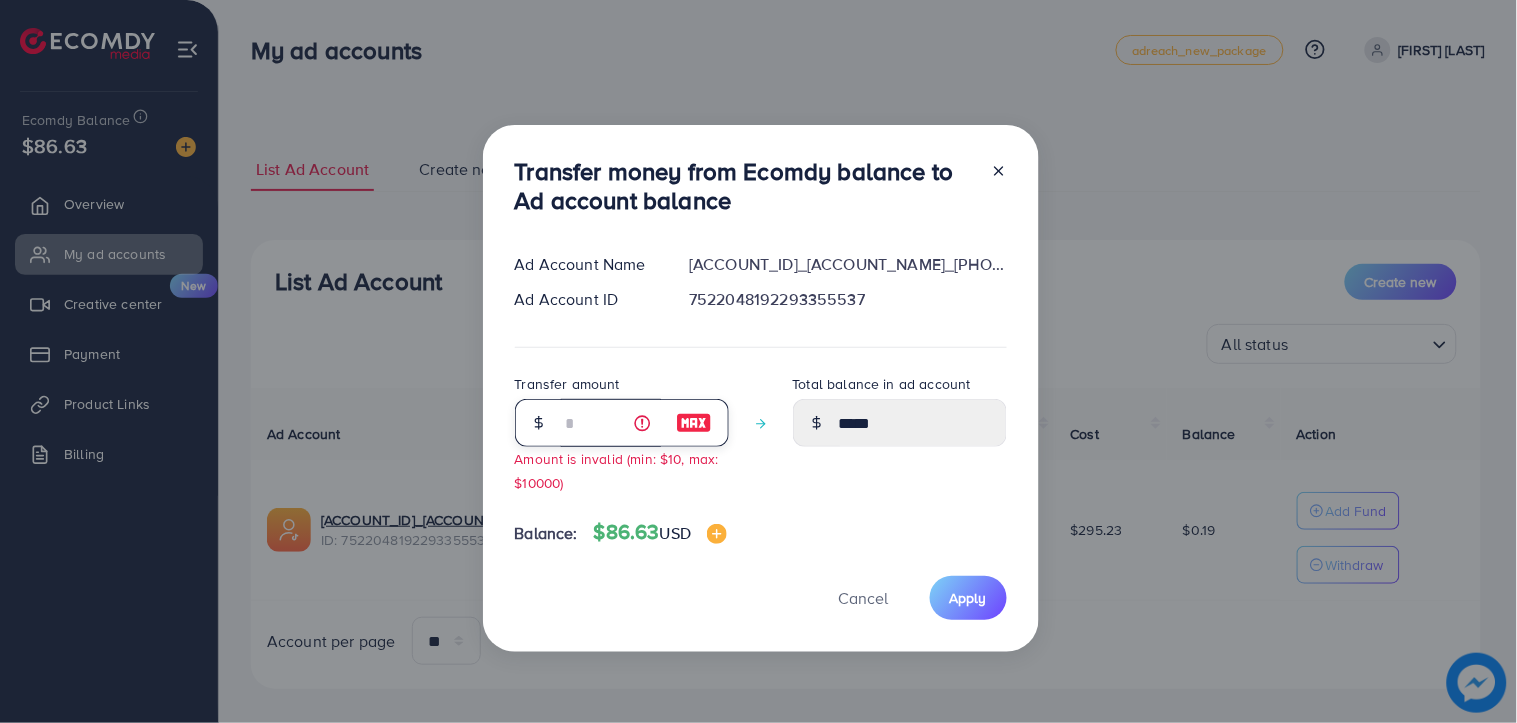 type on "****" 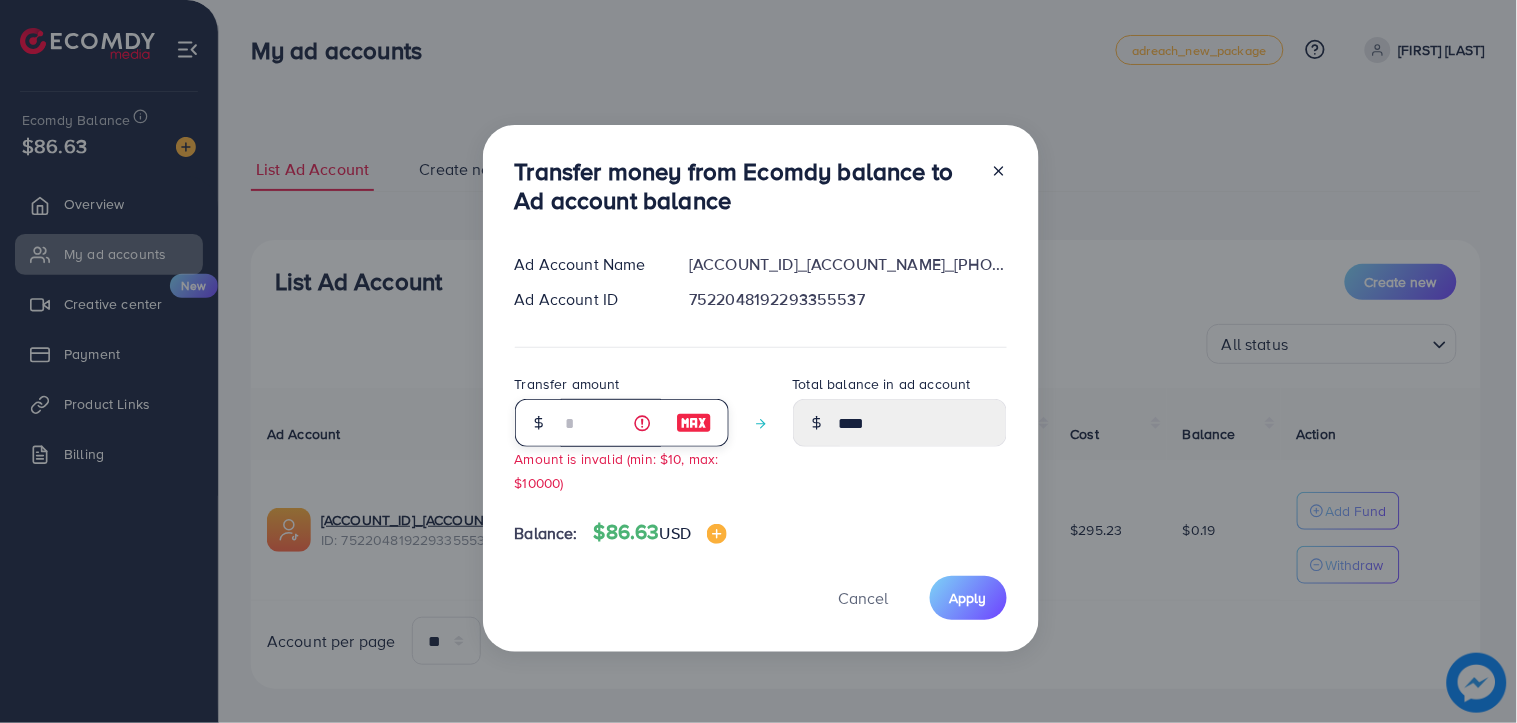 type 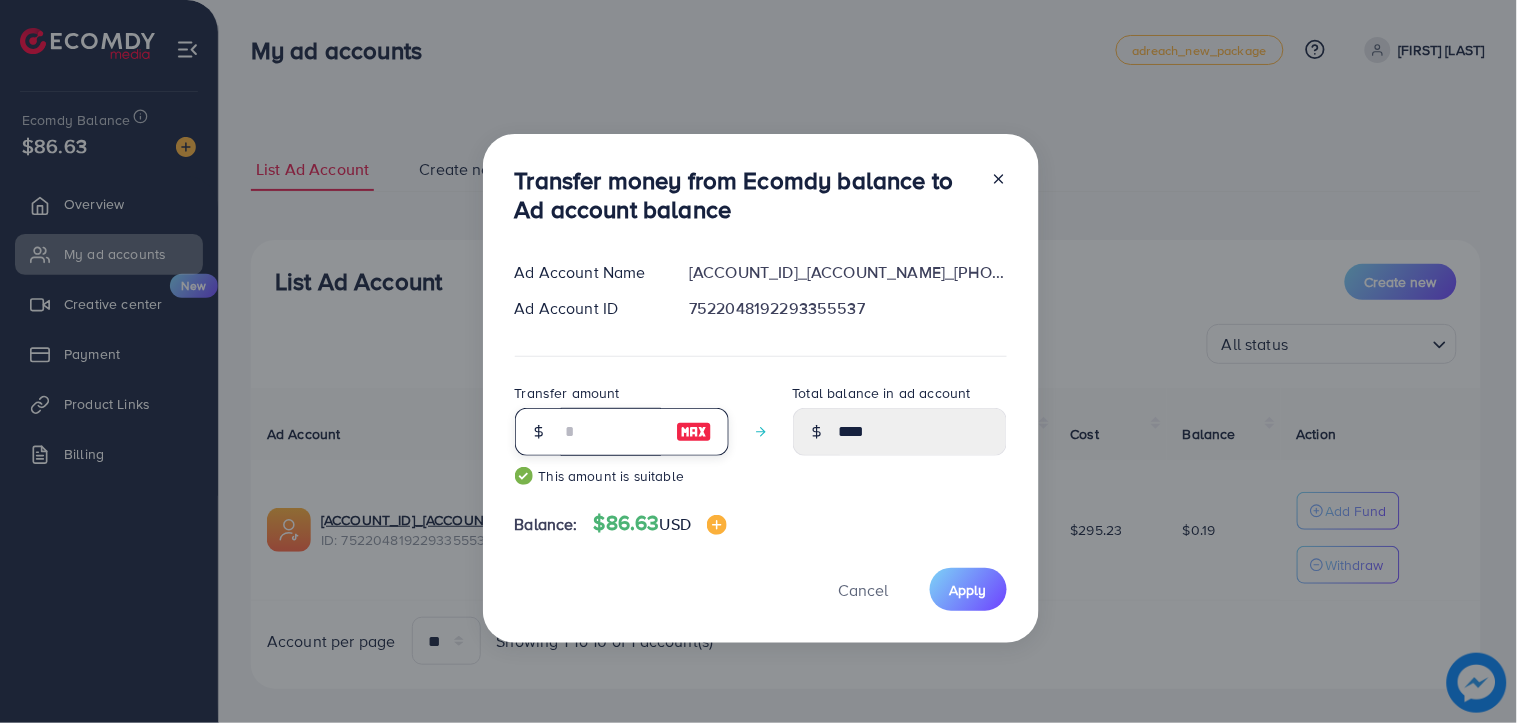 type on "**" 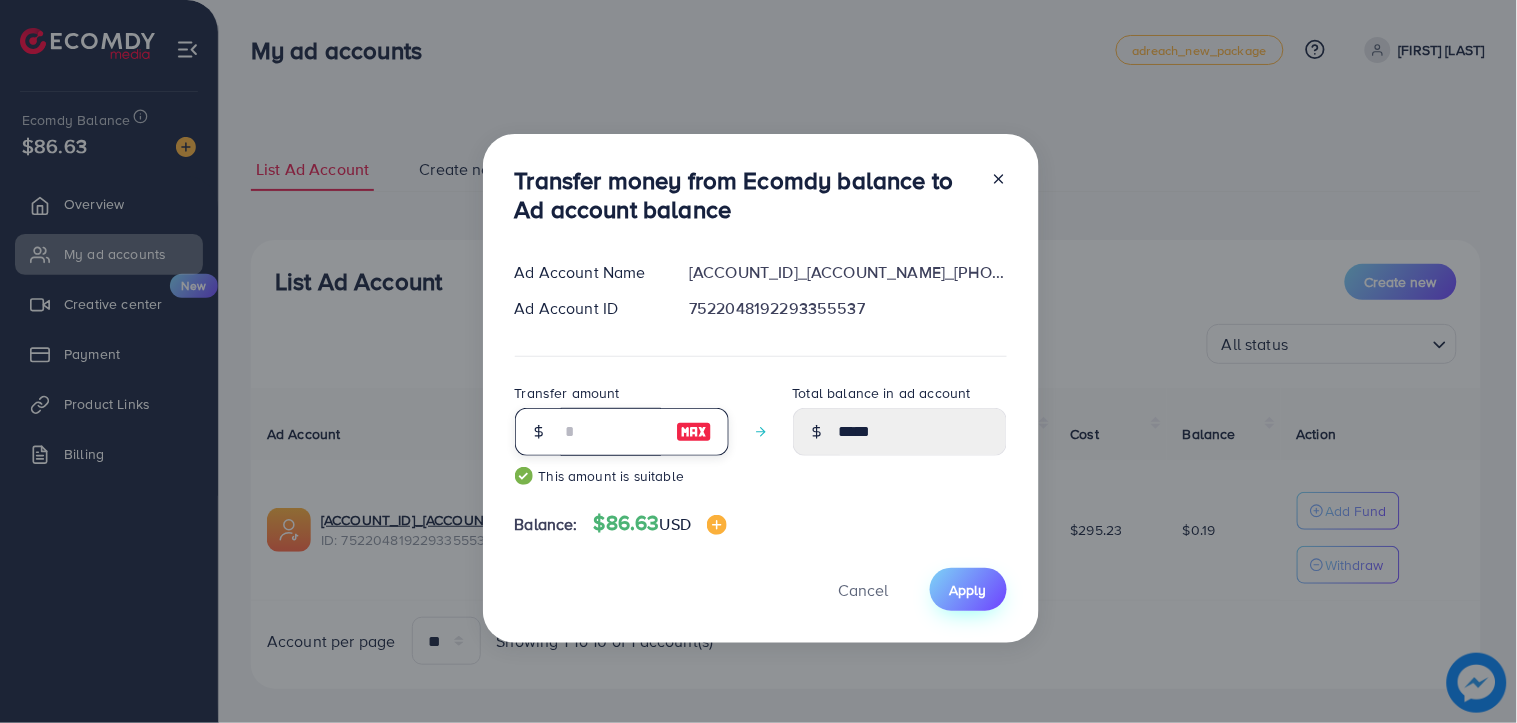 type on "**" 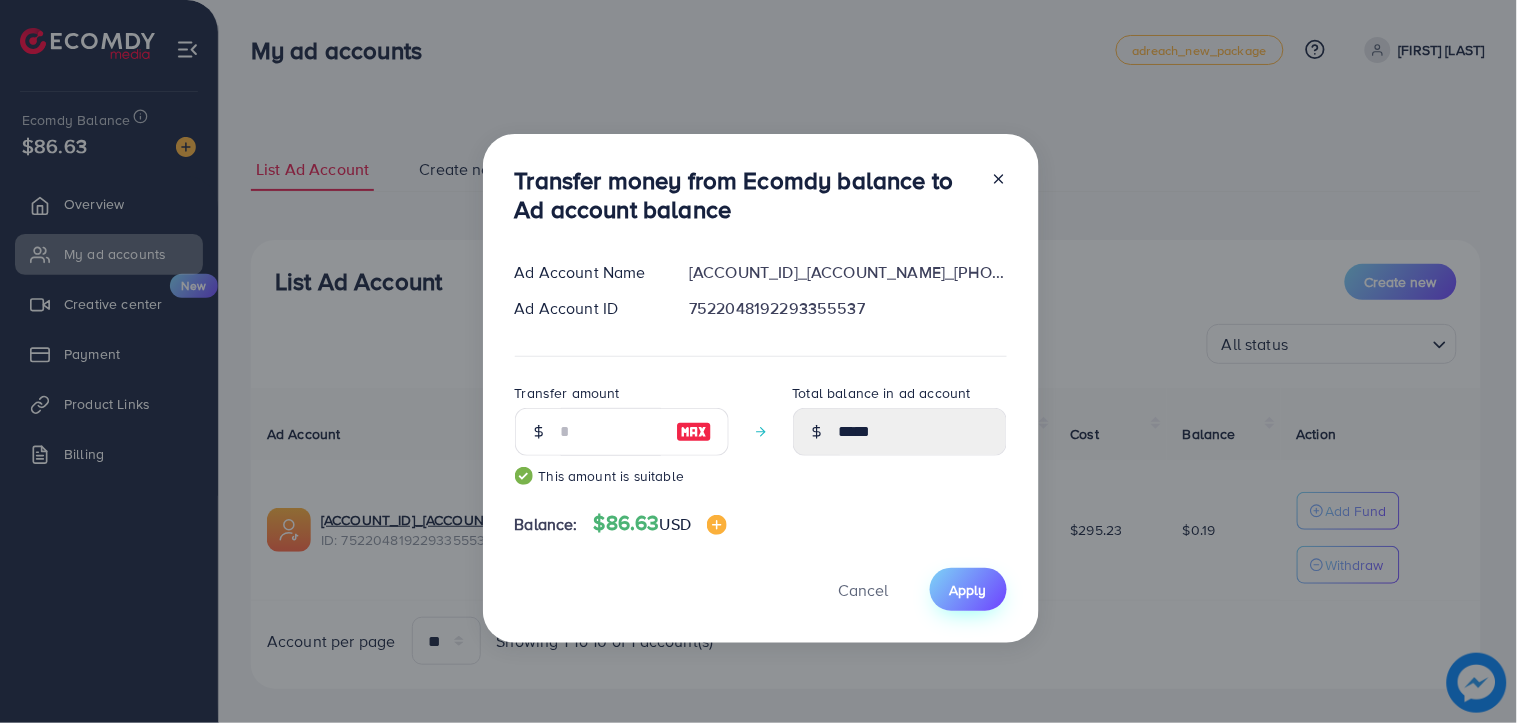 click on "Apply" at bounding box center [968, 590] 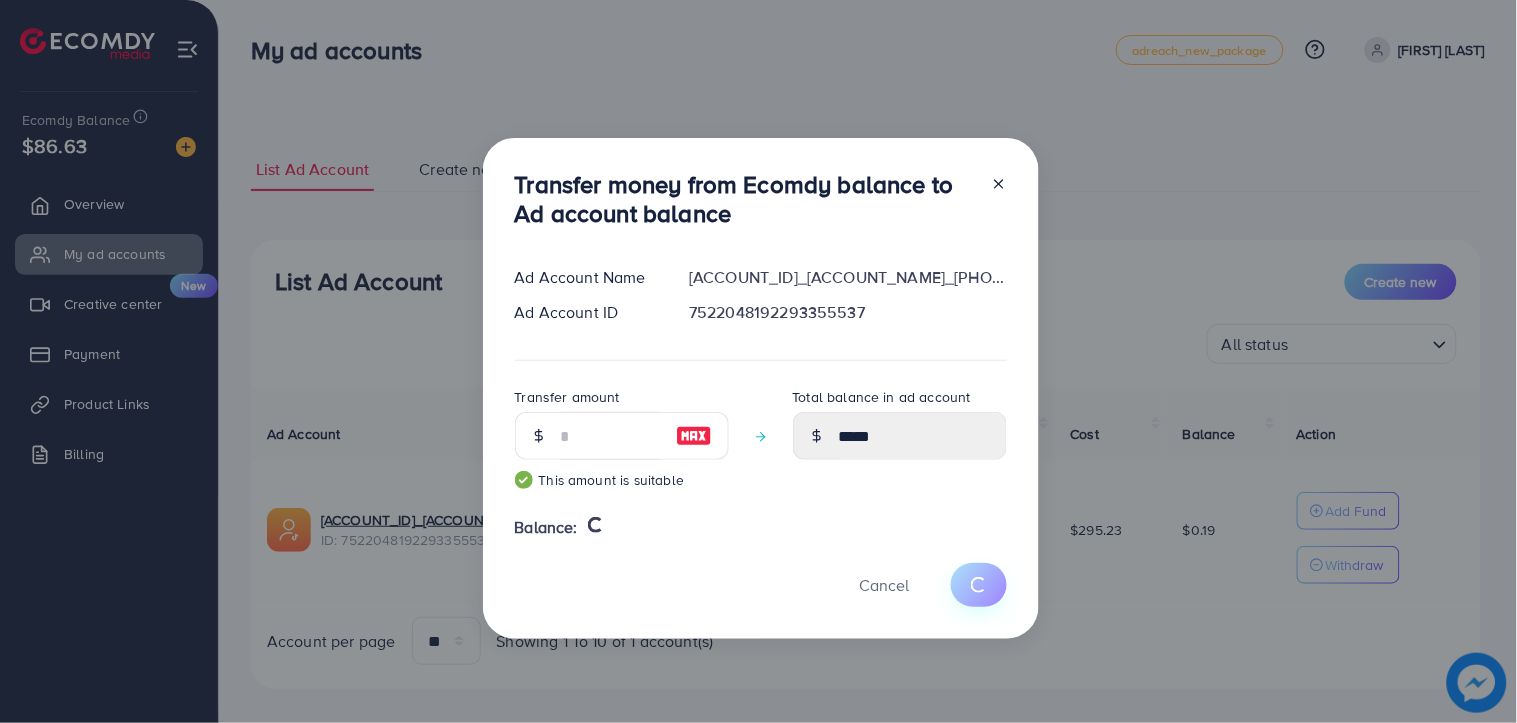 type 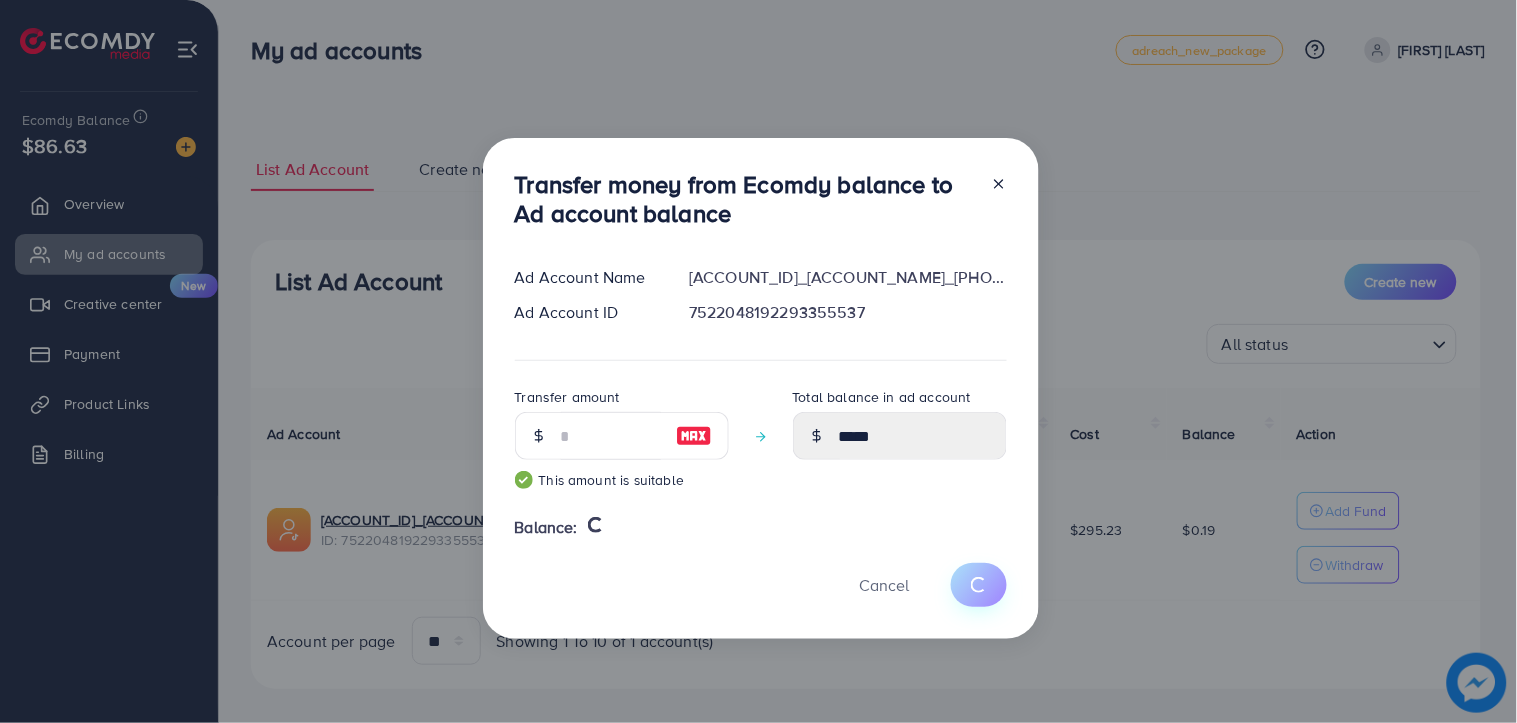 type on "****" 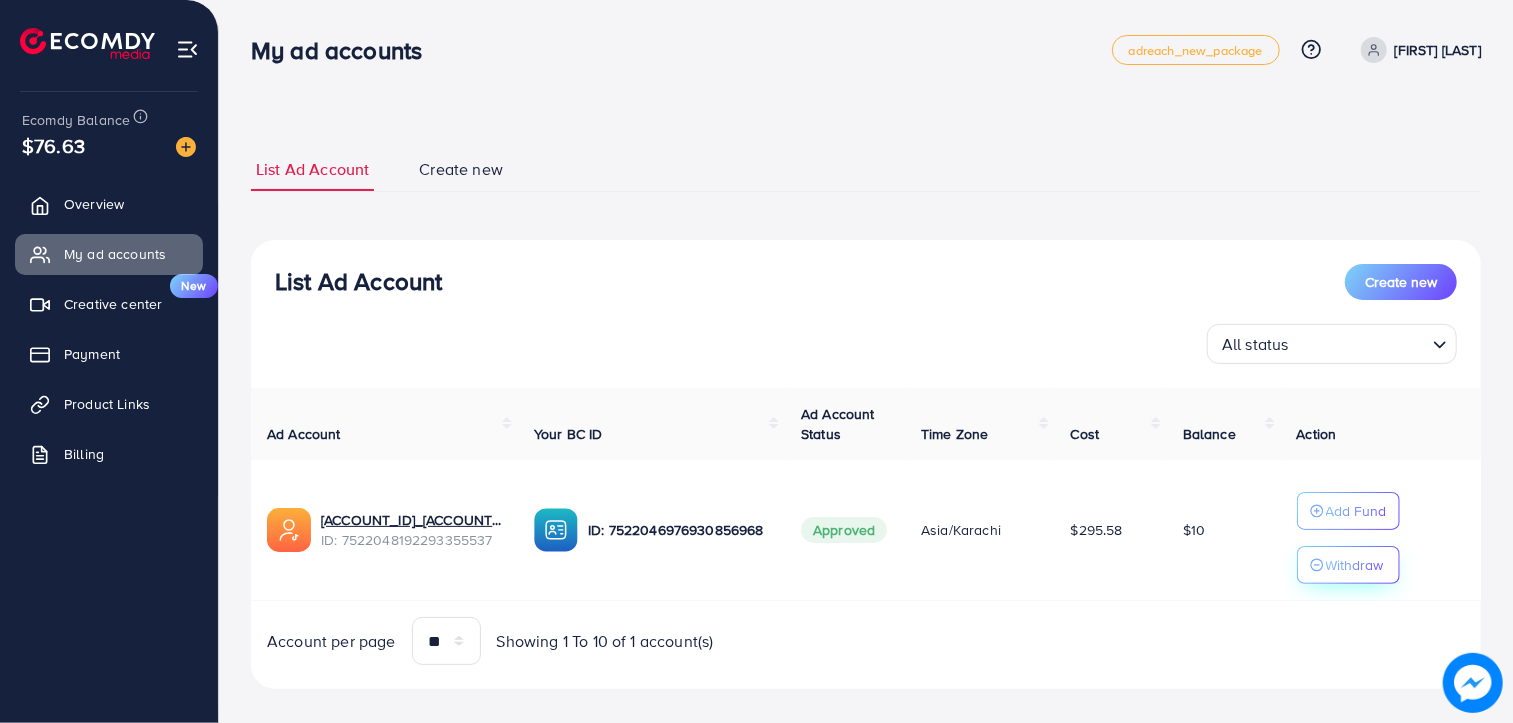 click 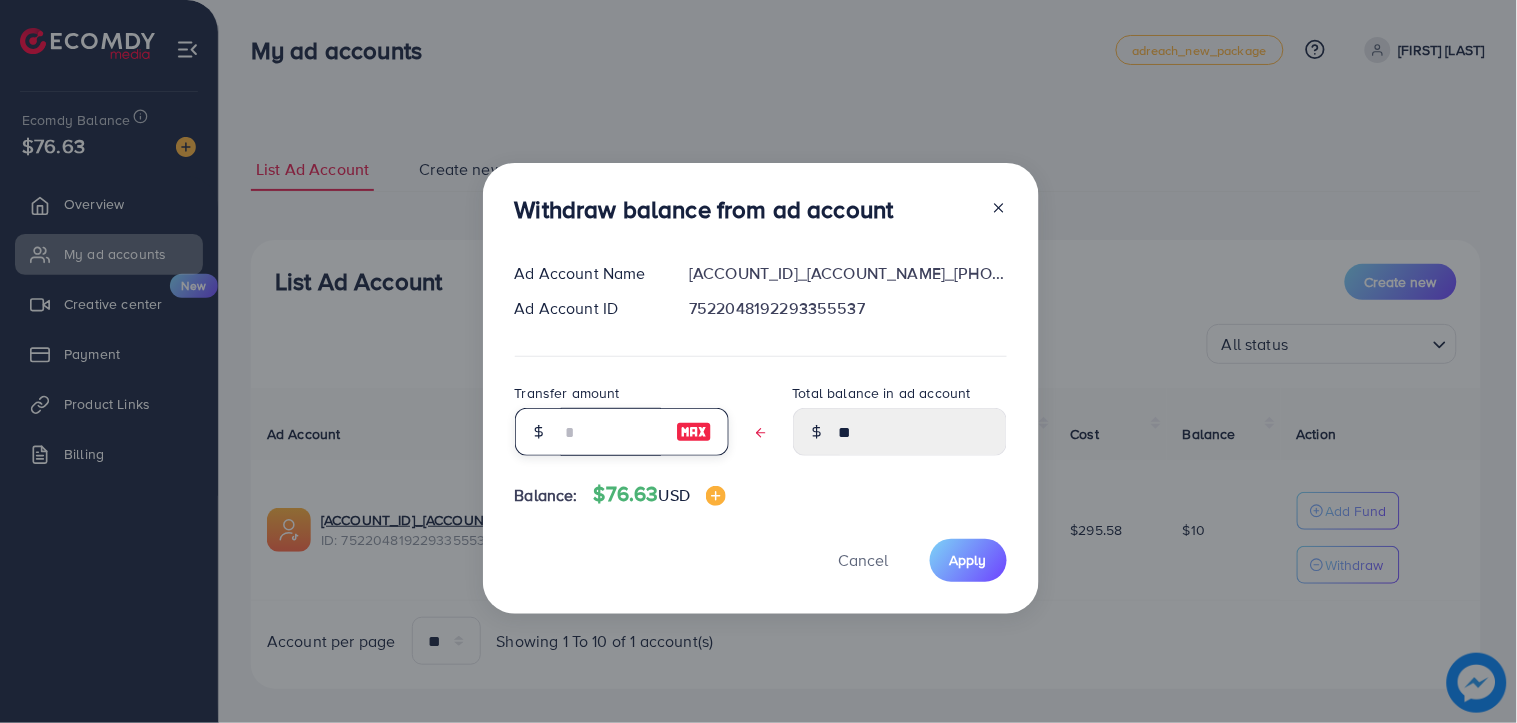 click at bounding box center (611, 432) 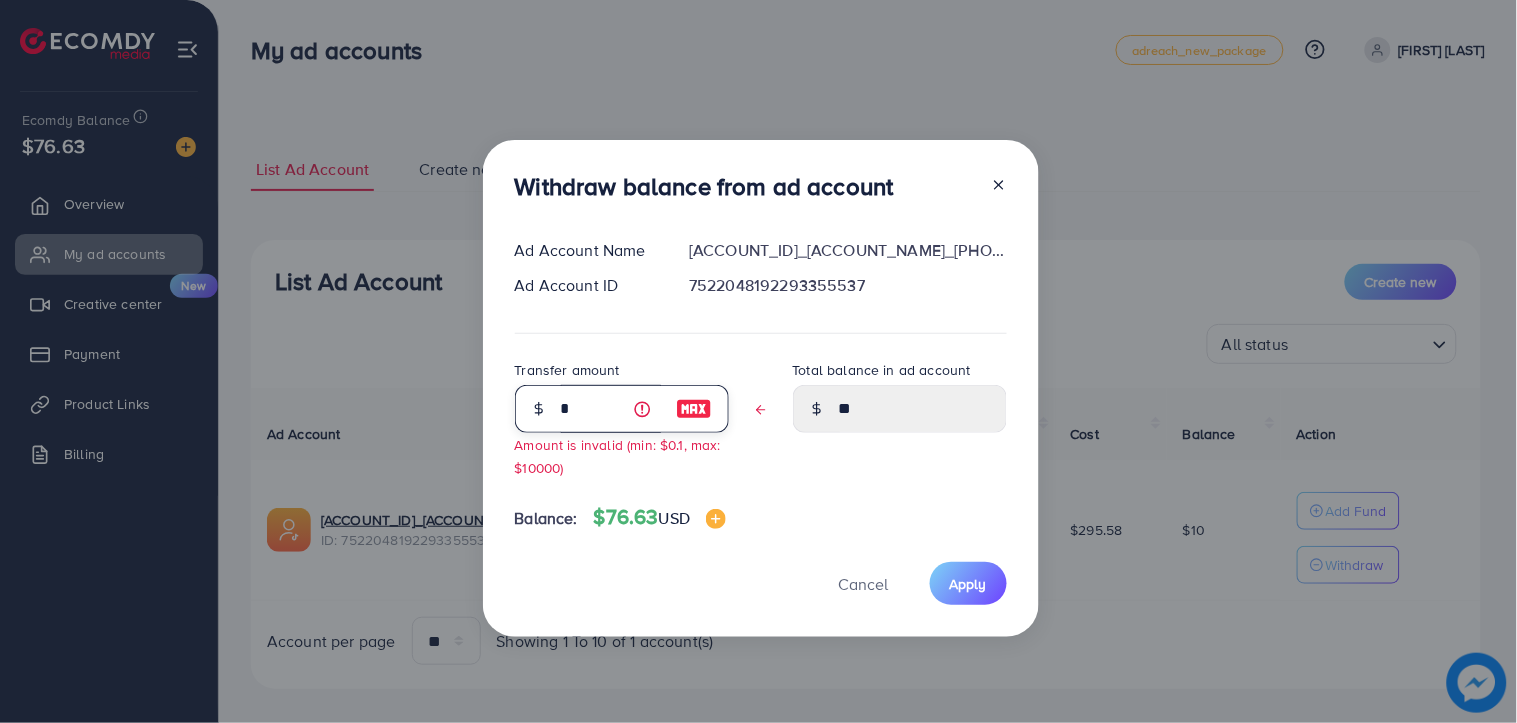 type on "*****" 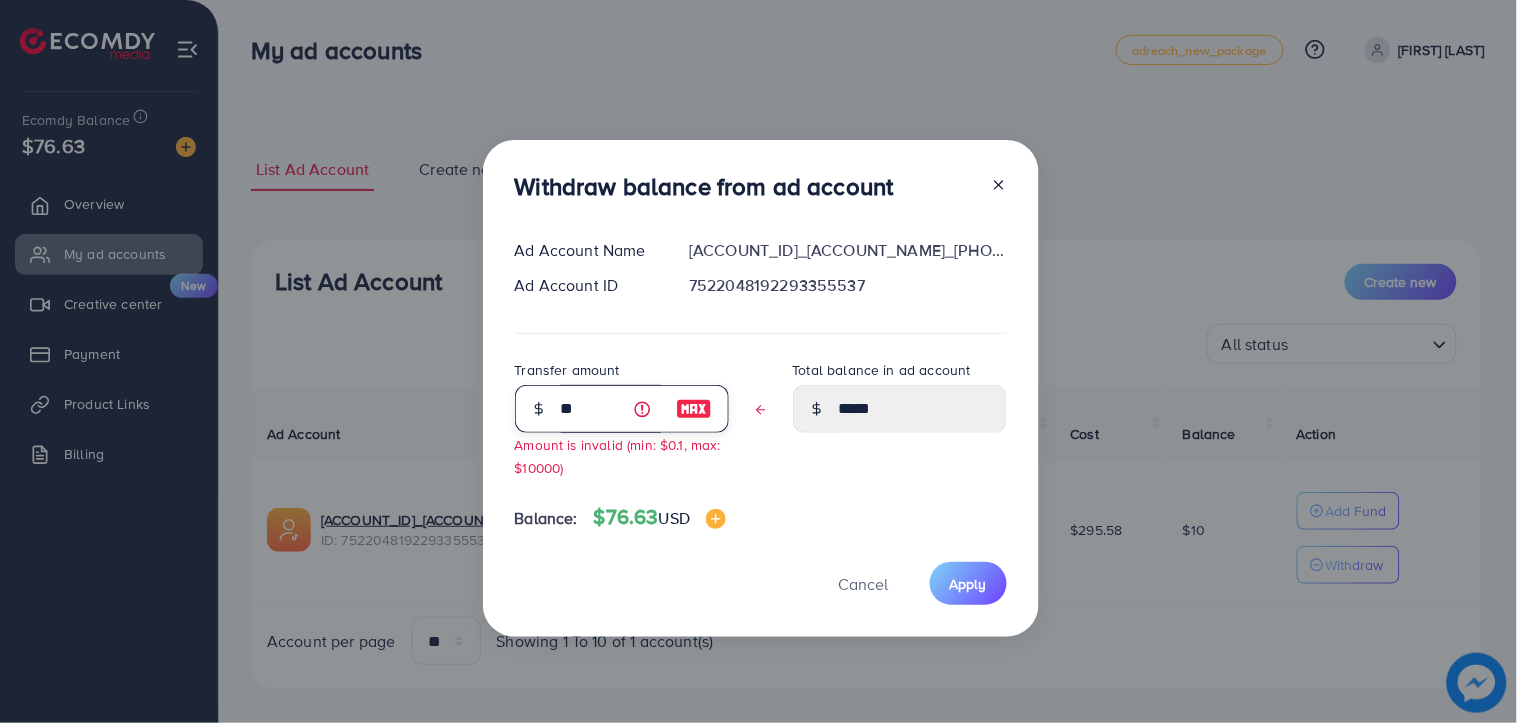type on "*" 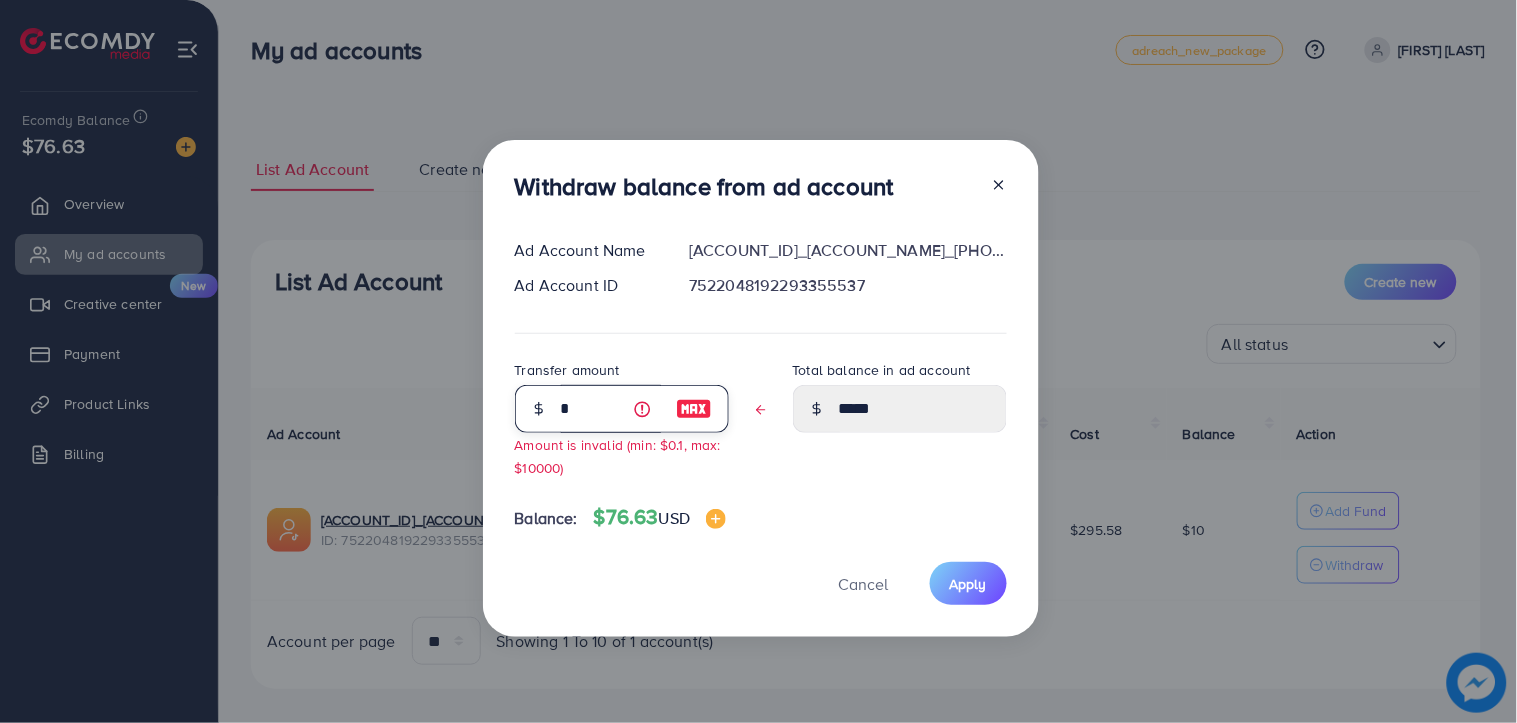 type 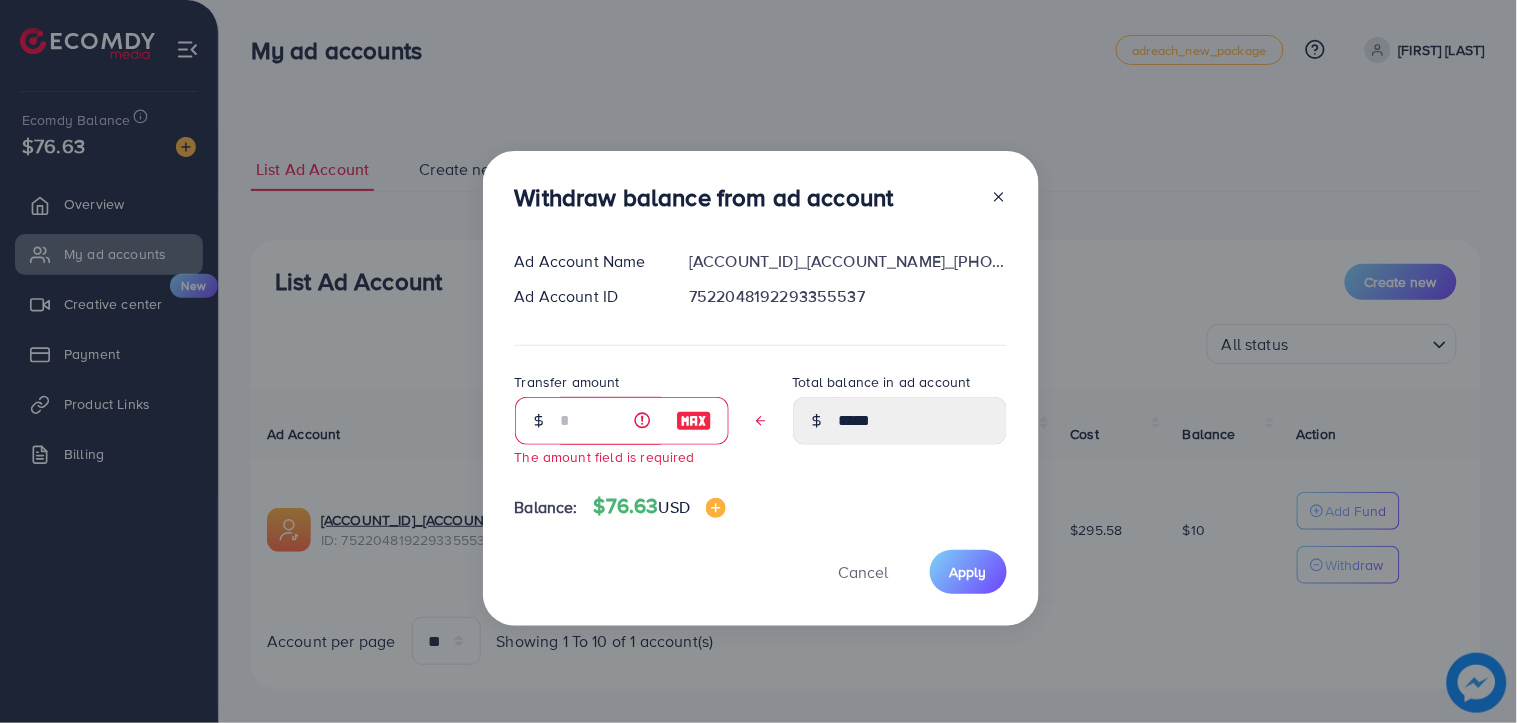 click 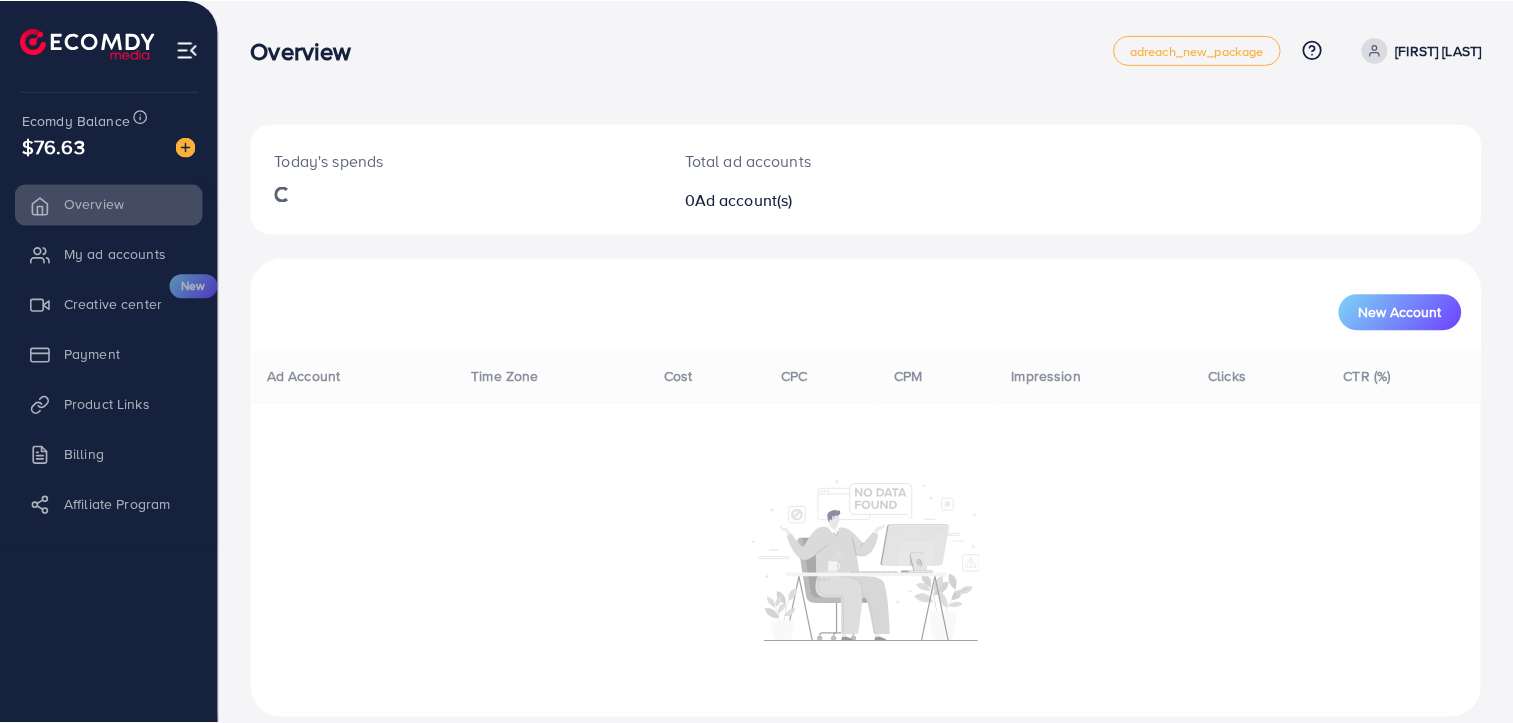 scroll, scrollTop: 0, scrollLeft: 0, axis: both 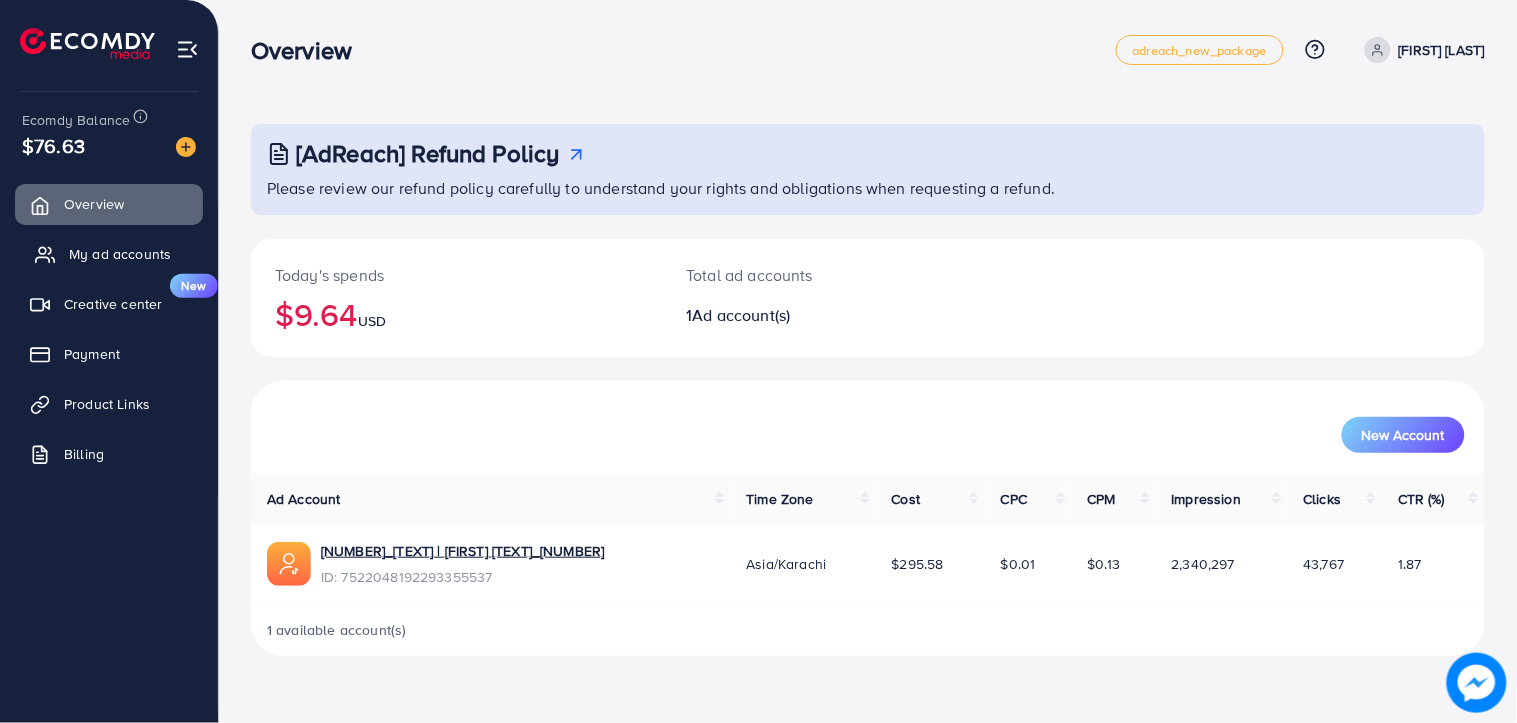 click on "My ad accounts" at bounding box center [120, 254] 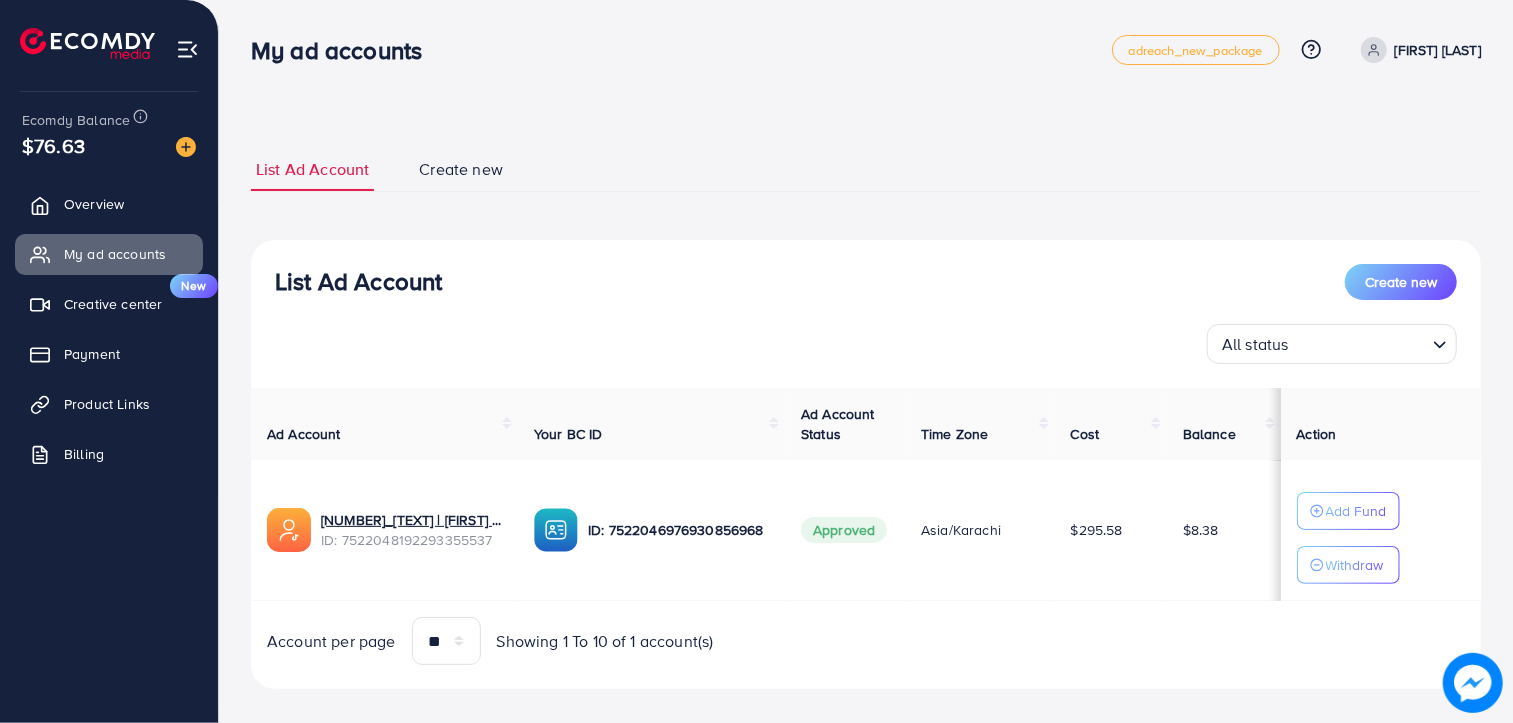 click on "My ad accounts" at bounding box center [681, 50] 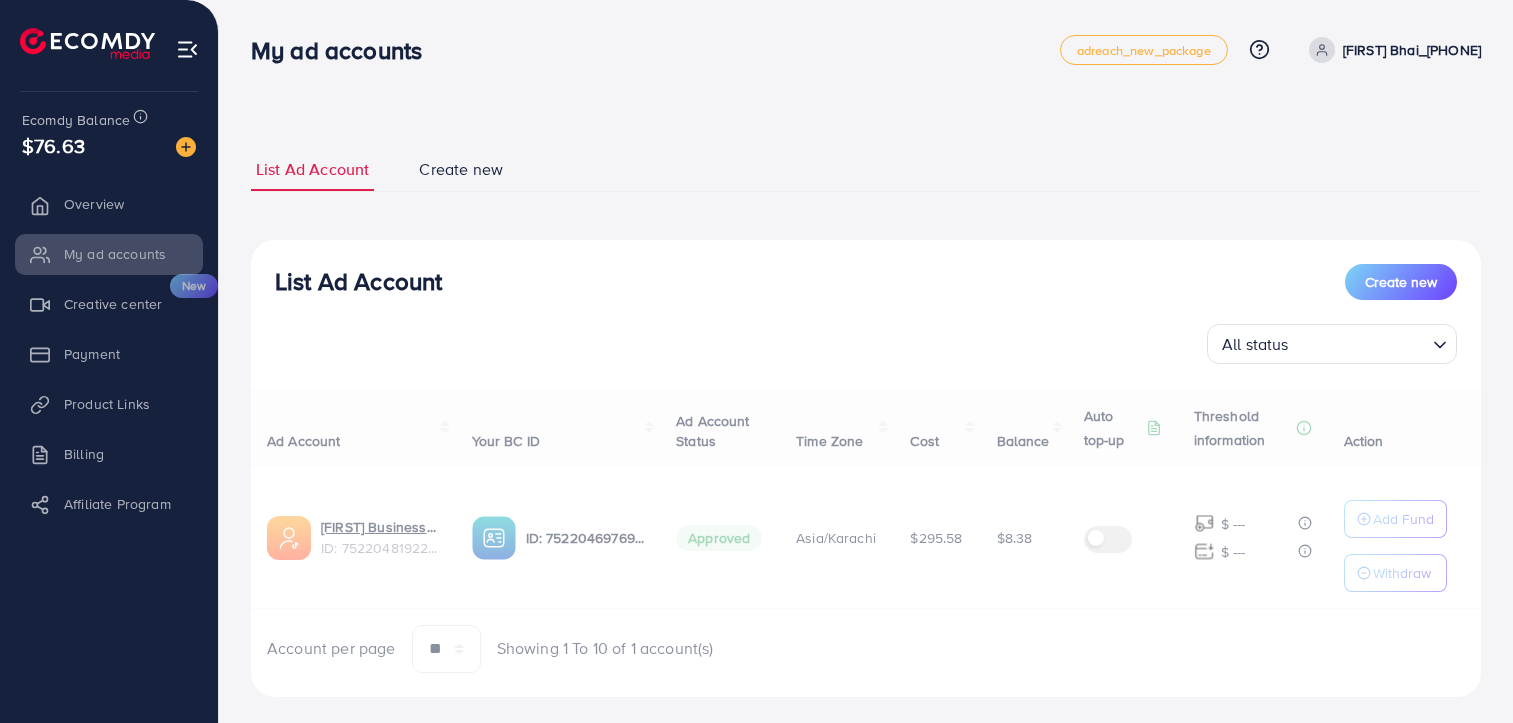 scroll, scrollTop: 0, scrollLeft: 0, axis: both 